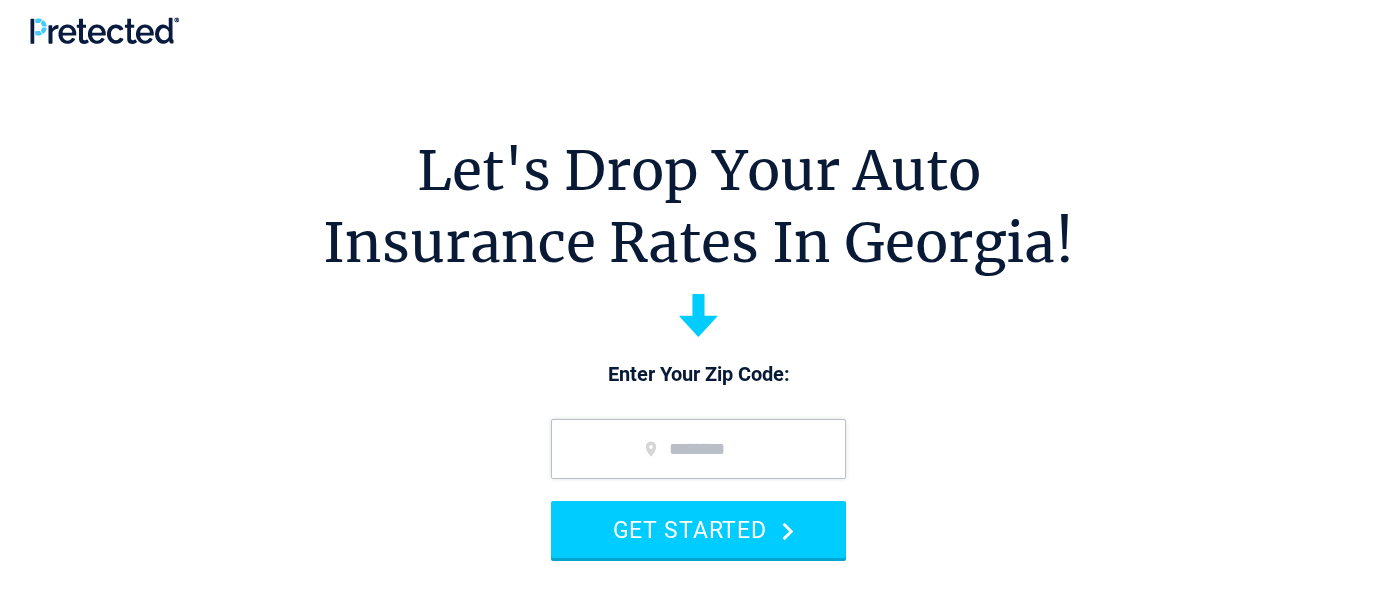 scroll, scrollTop: 0, scrollLeft: 0, axis: both 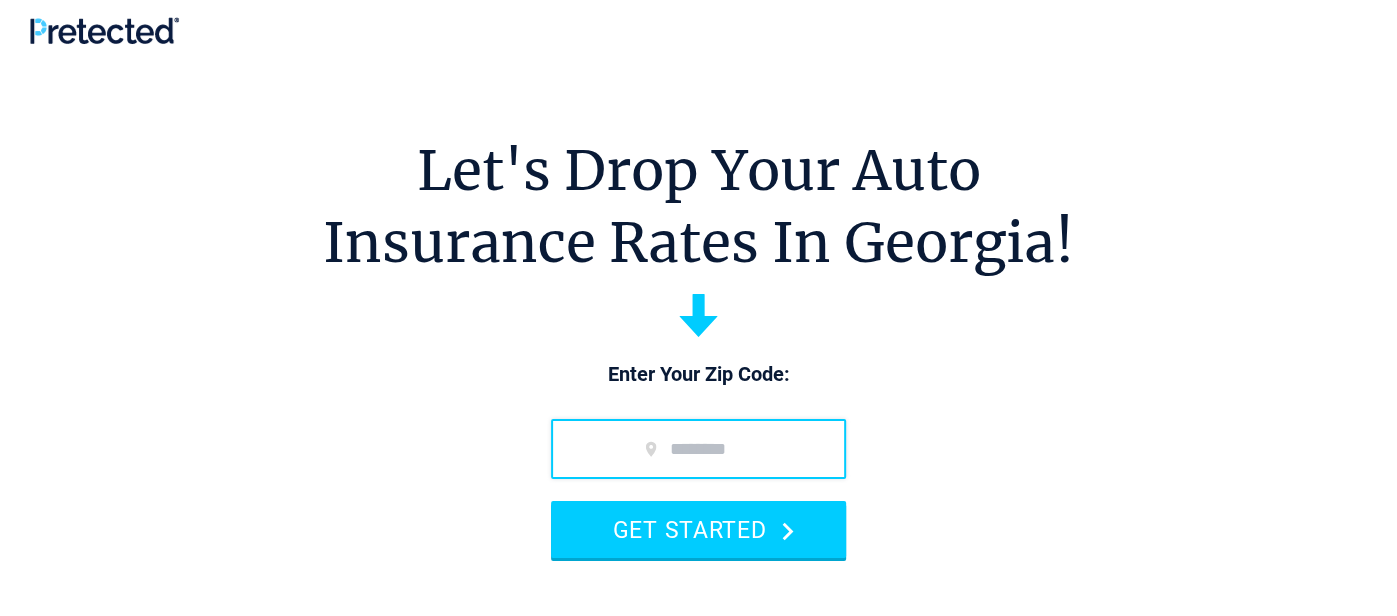 type on "*****" 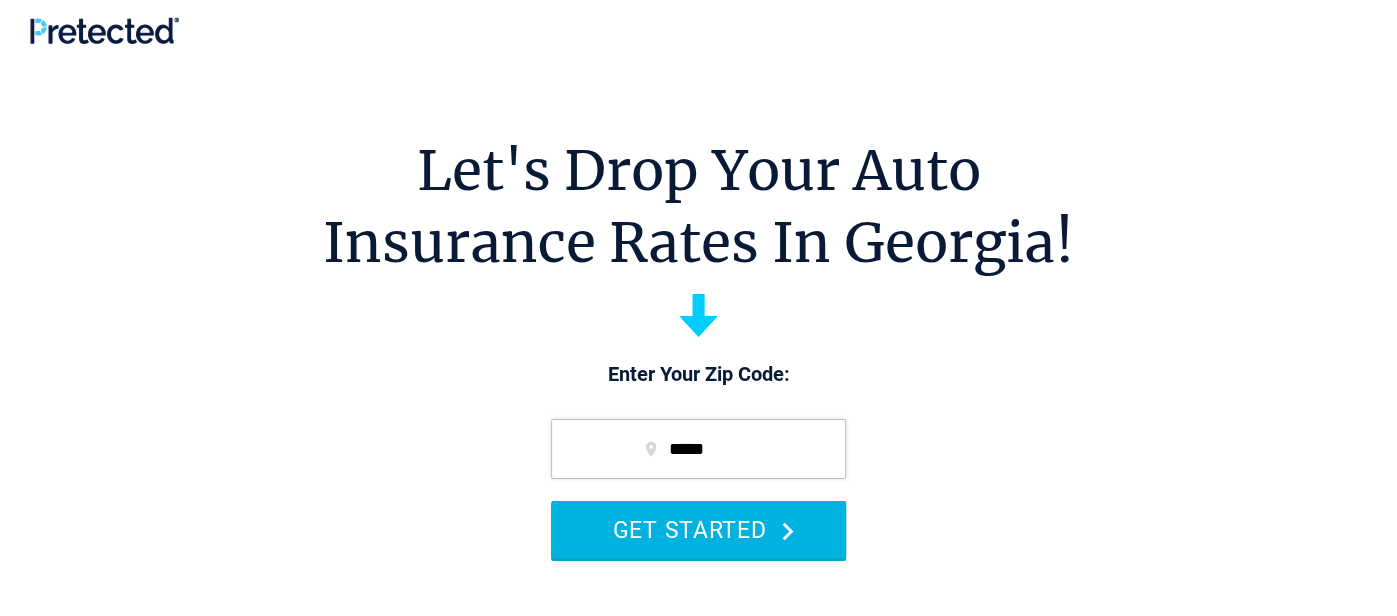 click on "GET STARTED" at bounding box center (698, 529) 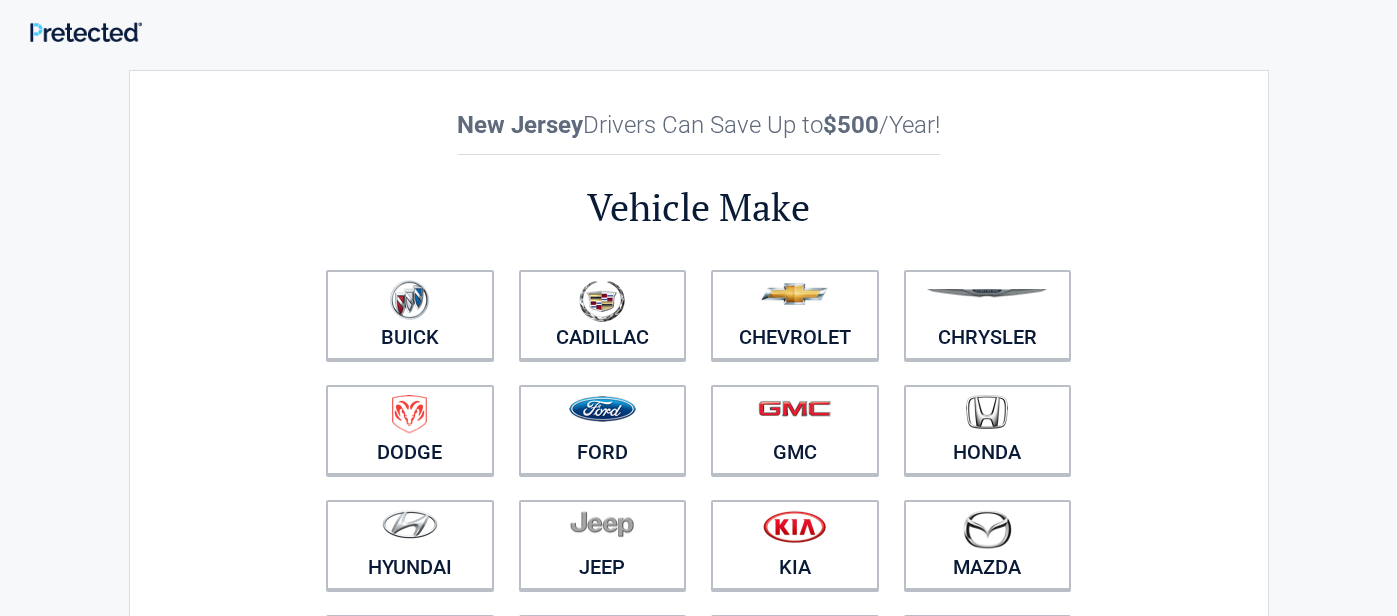 scroll, scrollTop: 0, scrollLeft: 0, axis: both 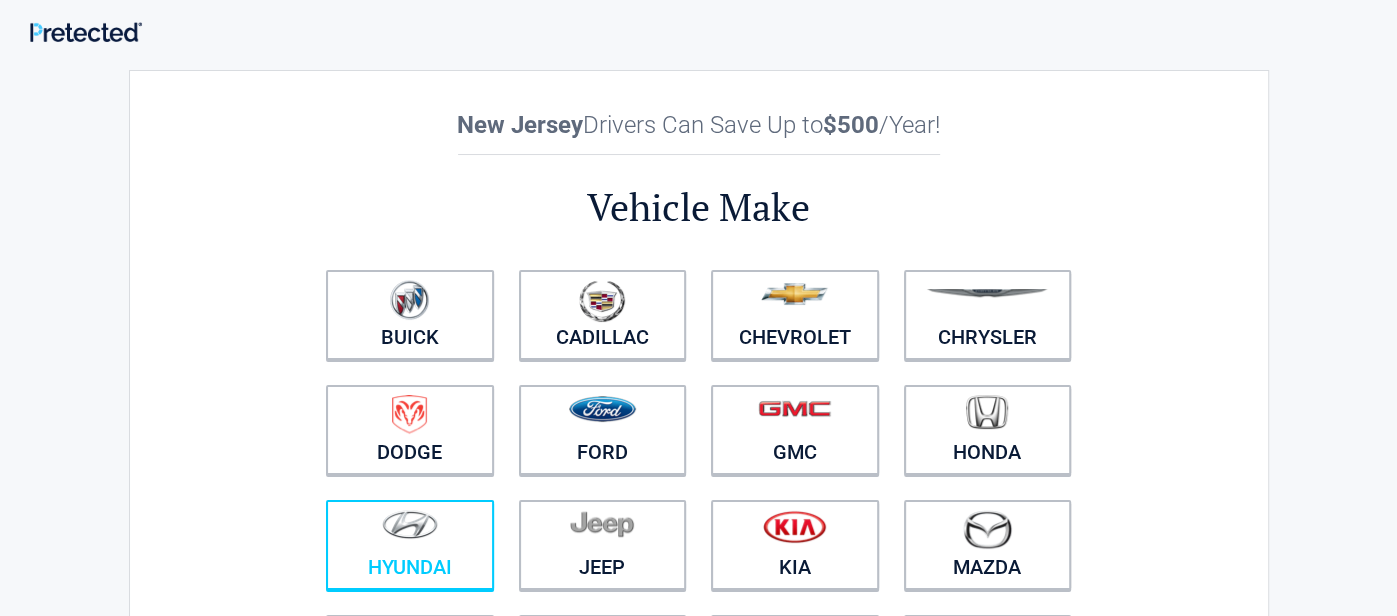 click on "Hyundai" at bounding box center [410, 545] 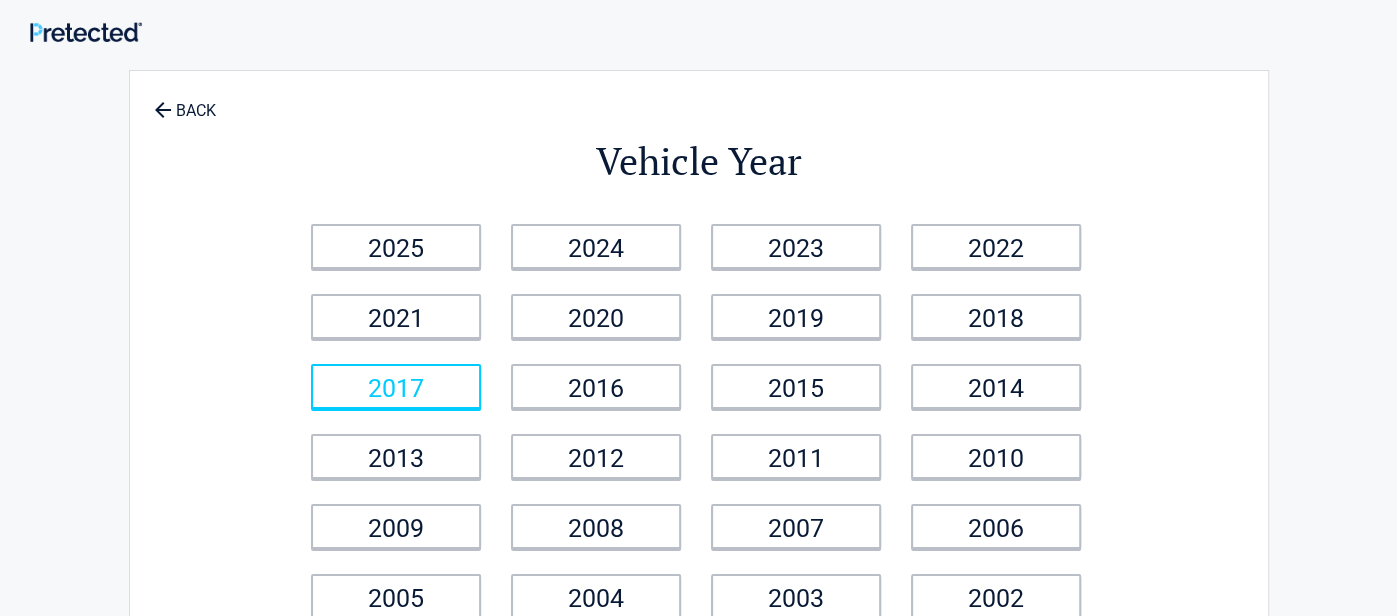 click on "2017" at bounding box center [396, 386] 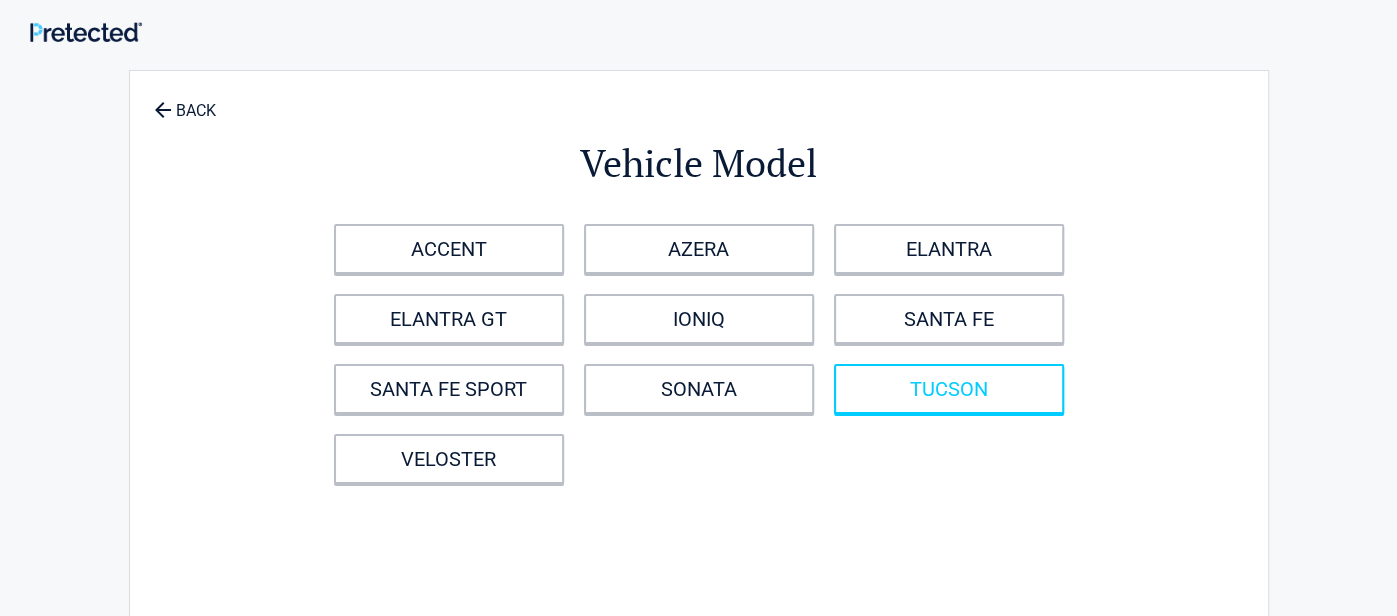 click on "TUCSON" at bounding box center (949, 389) 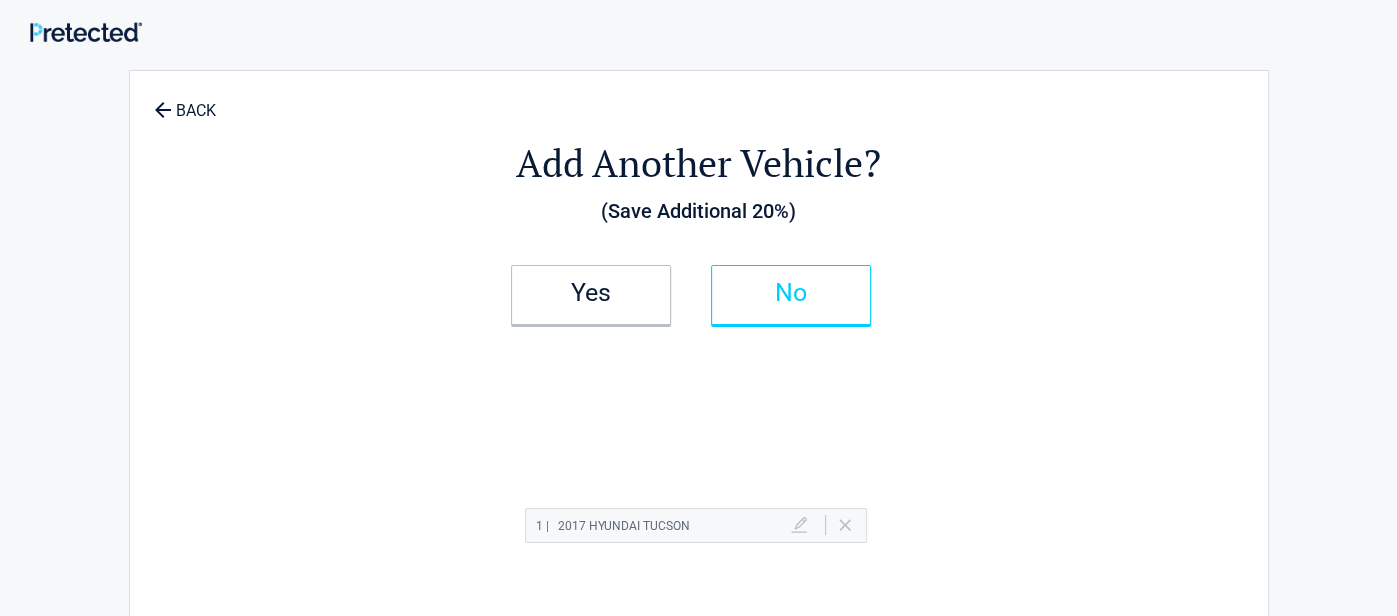 click on "No" at bounding box center [791, 293] 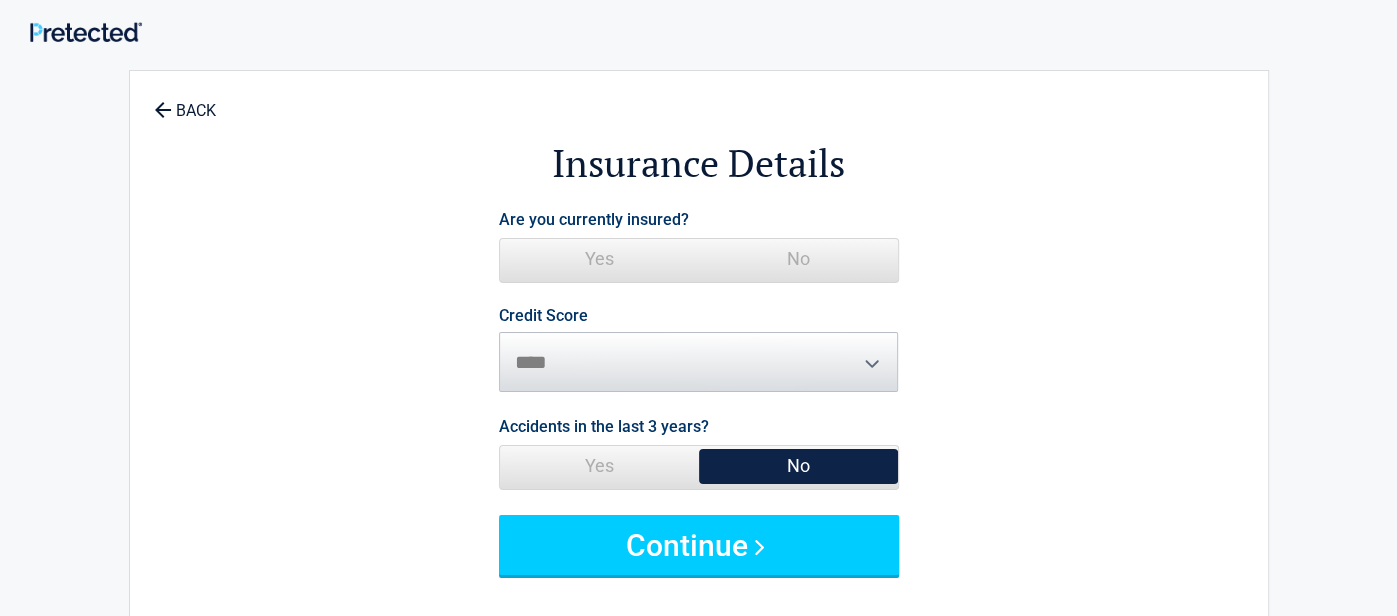 click on "Yes" at bounding box center [599, 259] 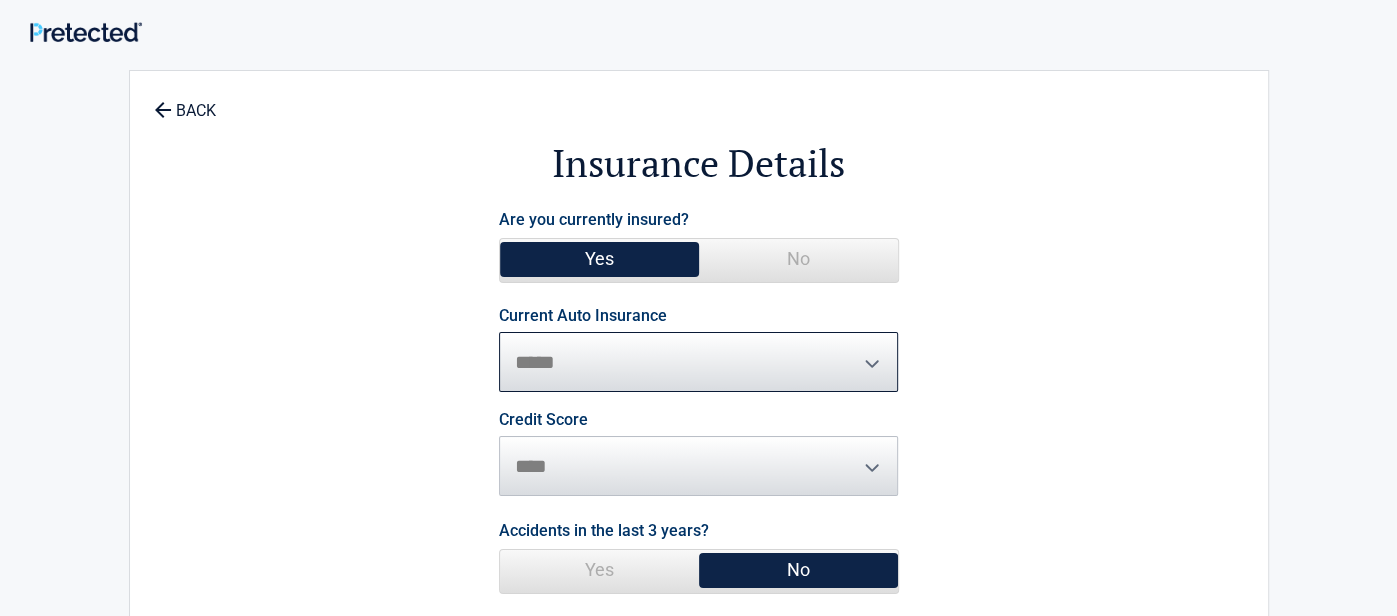 click on "**********" at bounding box center (699, 362) 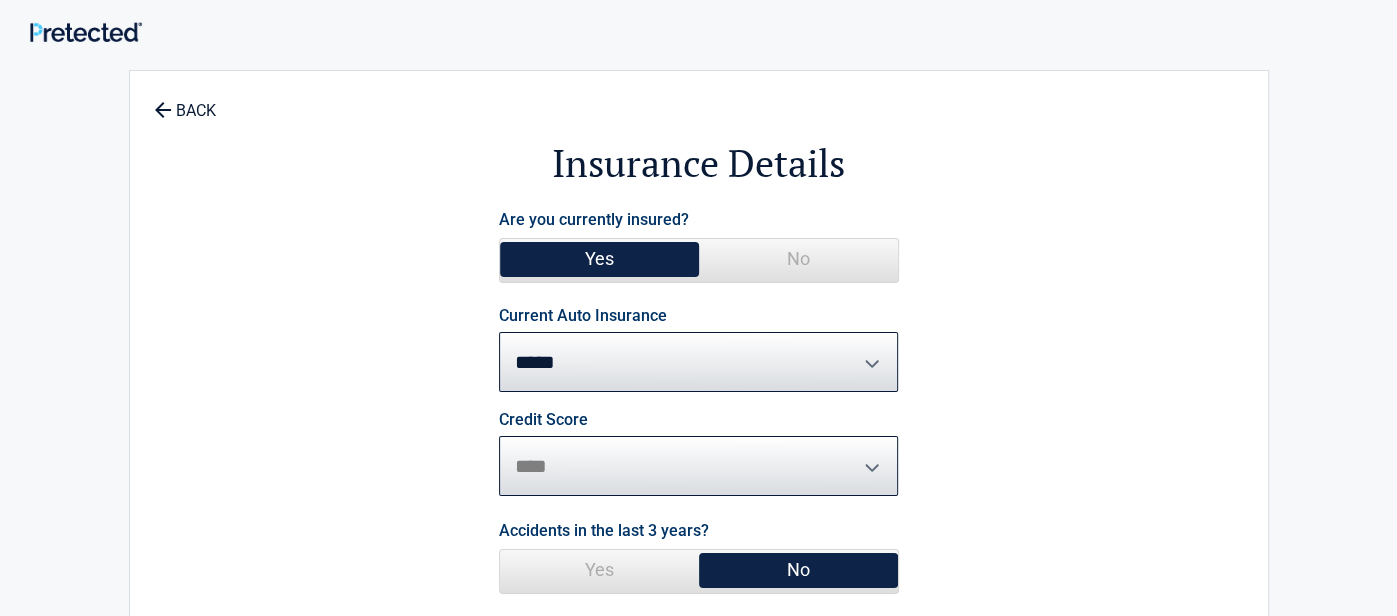 click on "*********
****
*******
****" at bounding box center [699, 466] 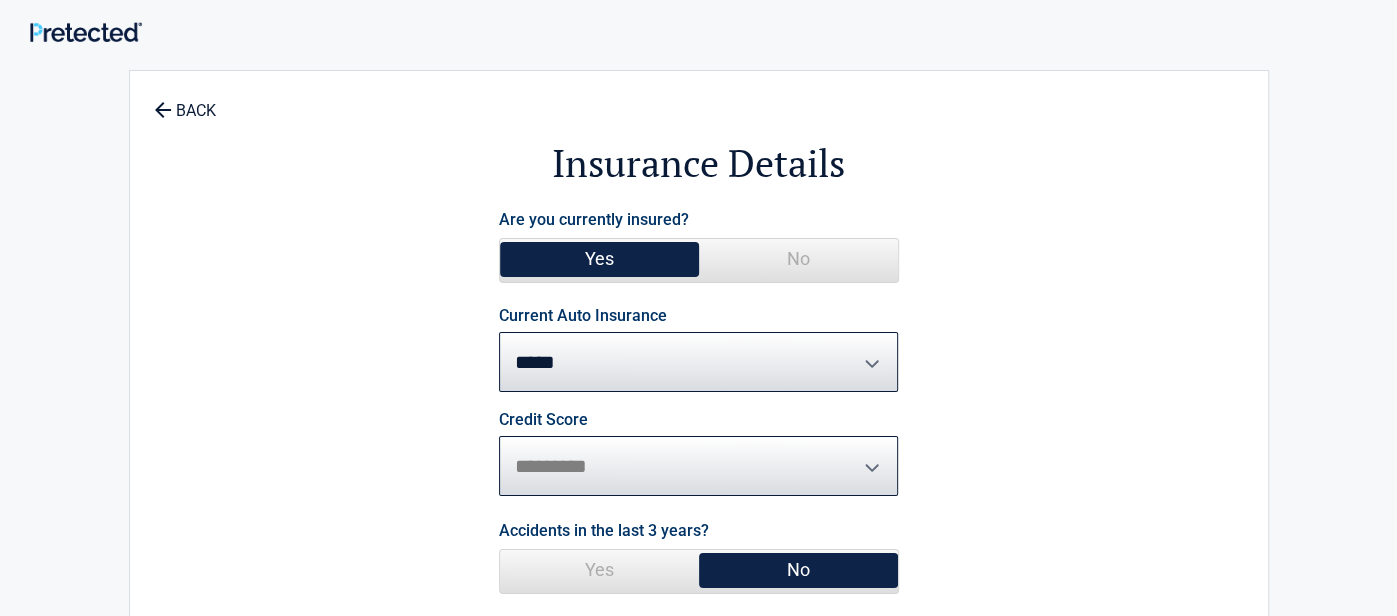 click on "*********
****
*******
****" at bounding box center (699, 466) 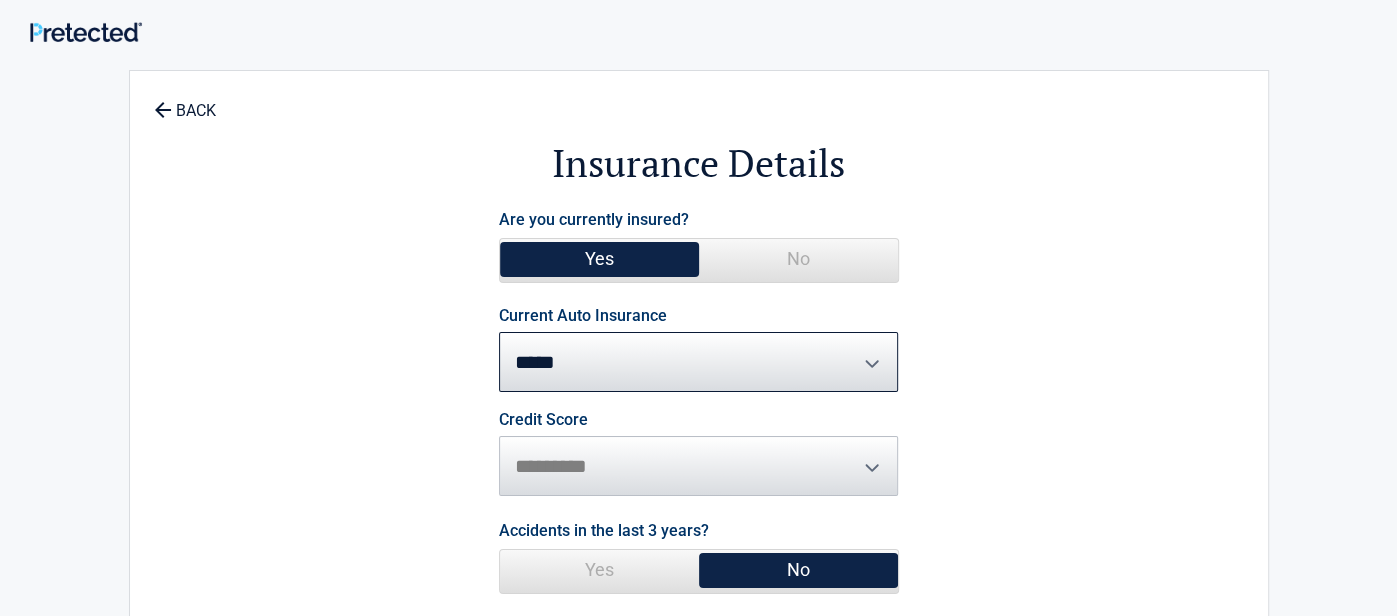 click on "No" at bounding box center [798, 570] 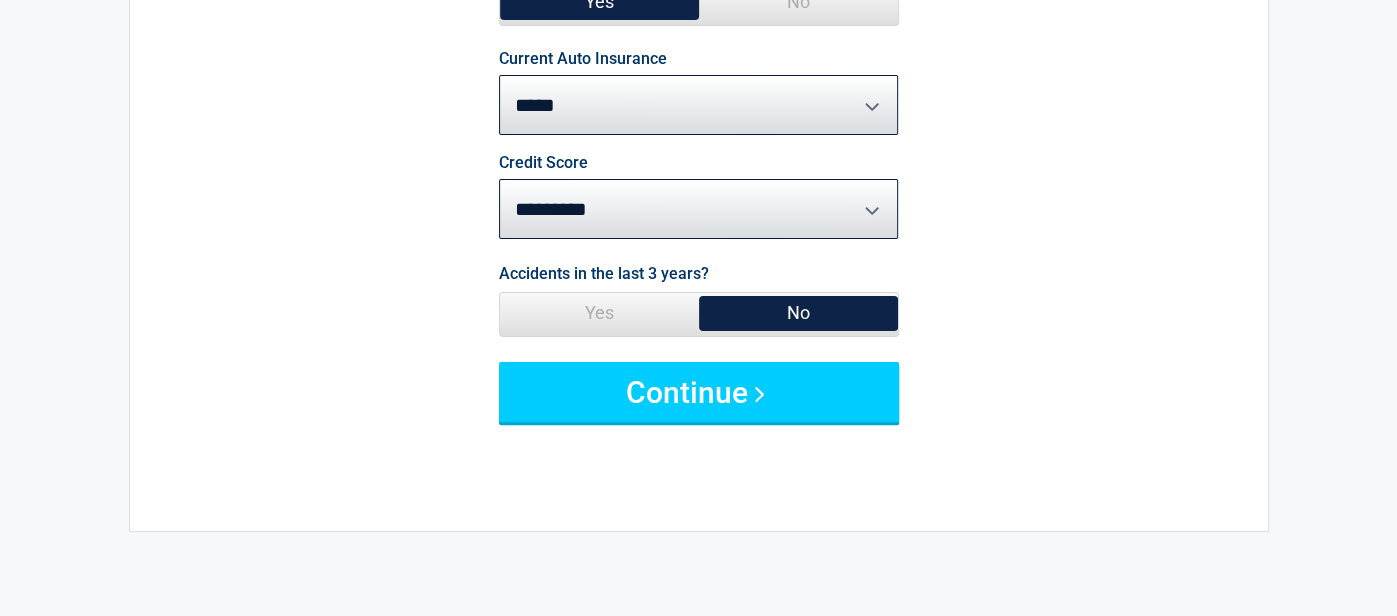 scroll, scrollTop: 261, scrollLeft: 0, axis: vertical 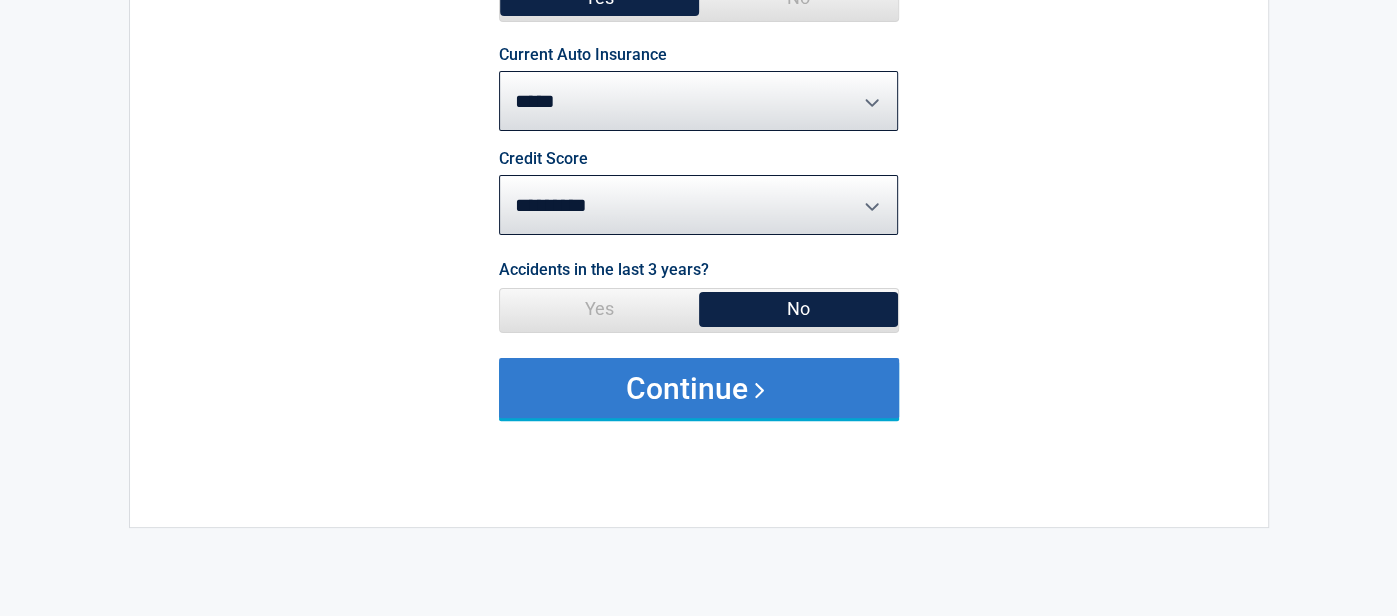 click on "Continue" at bounding box center (699, 388) 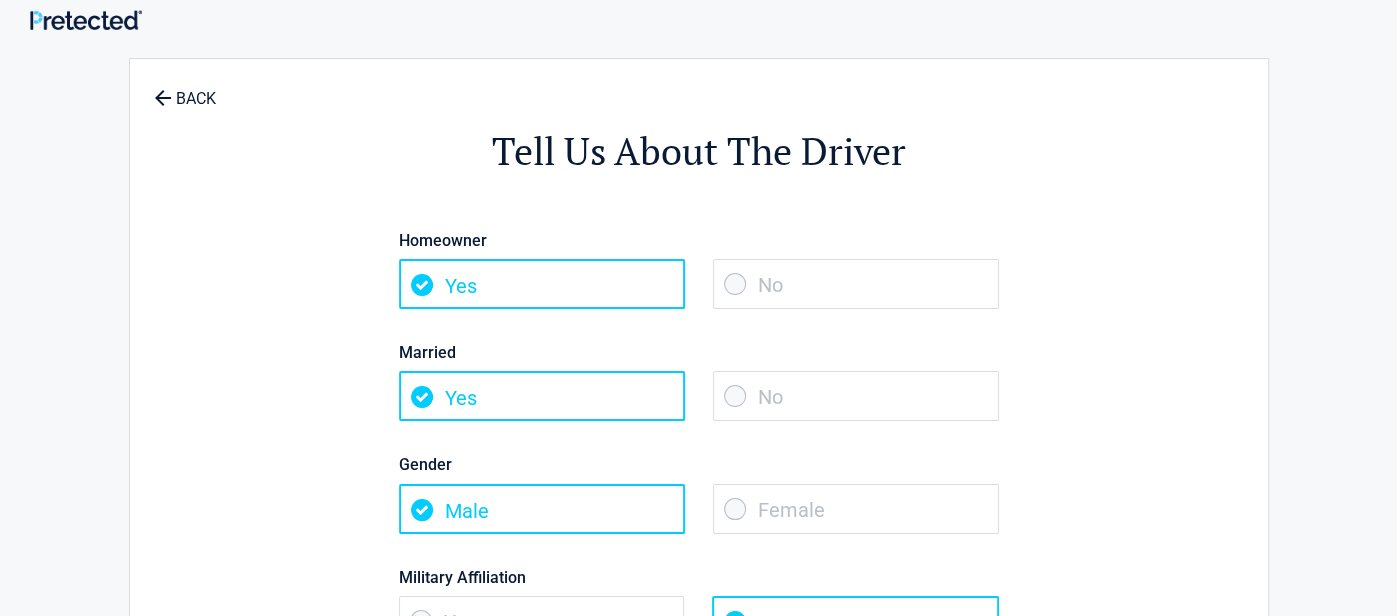 scroll, scrollTop: 0, scrollLeft: 0, axis: both 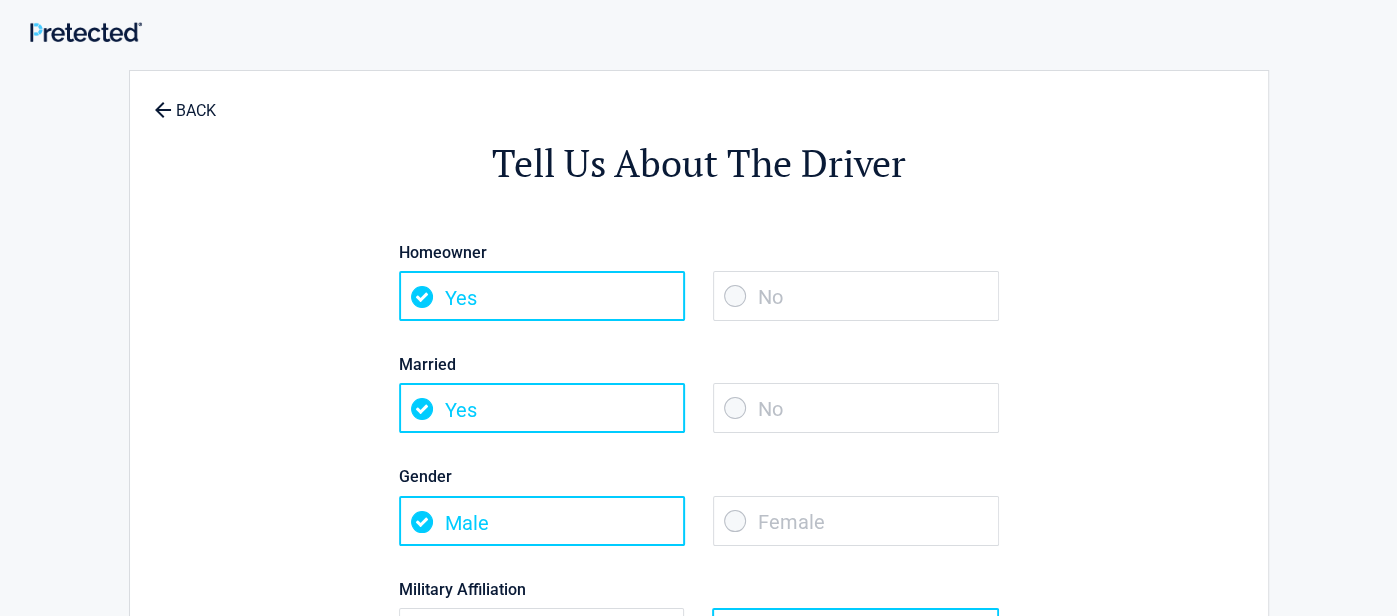 click on "No" at bounding box center [856, 408] 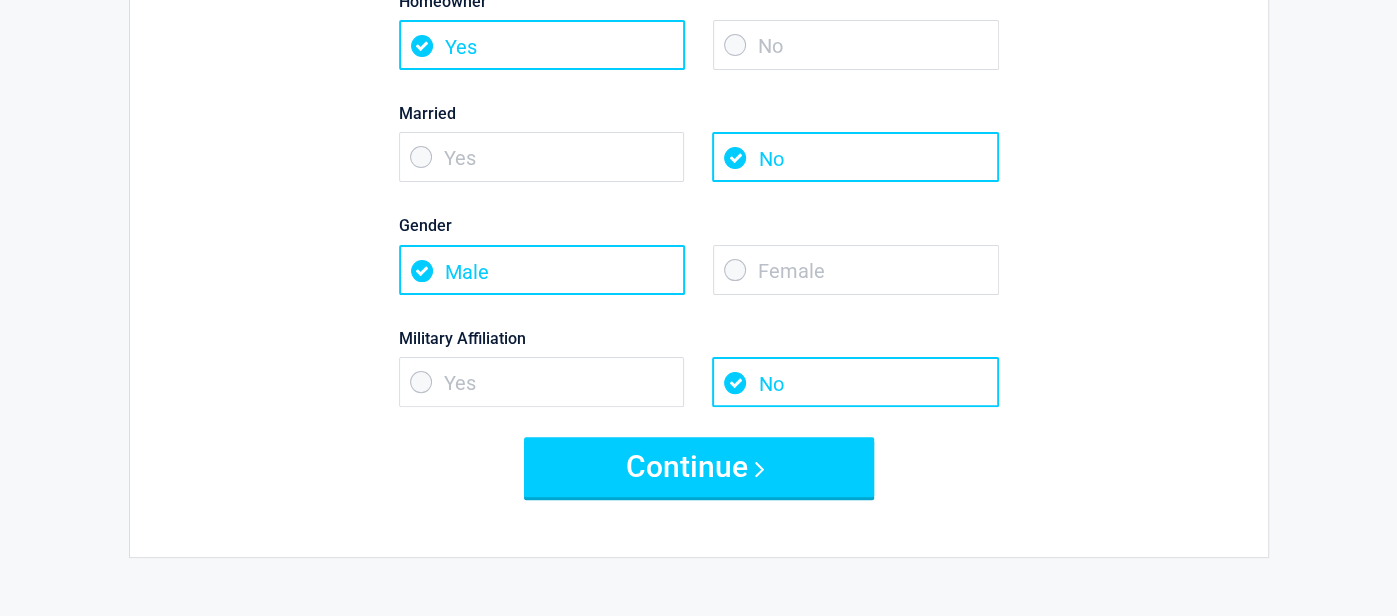 scroll, scrollTop: 259, scrollLeft: 0, axis: vertical 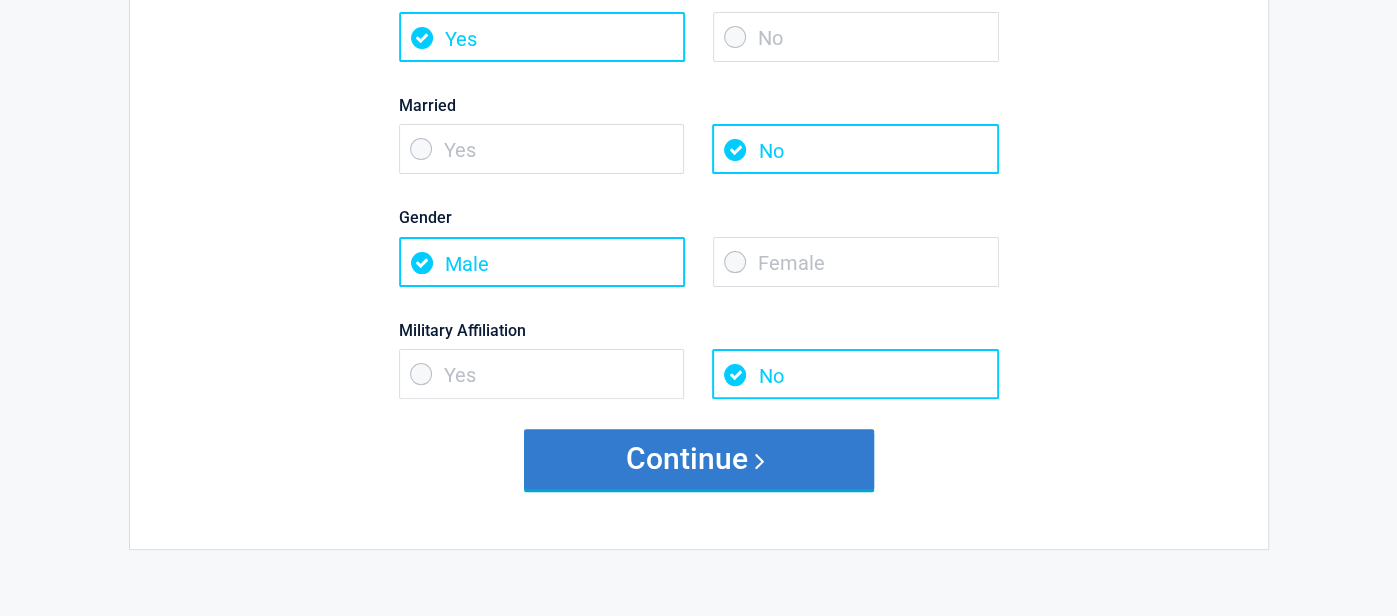 click on "Continue" at bounding box center [699, 459] 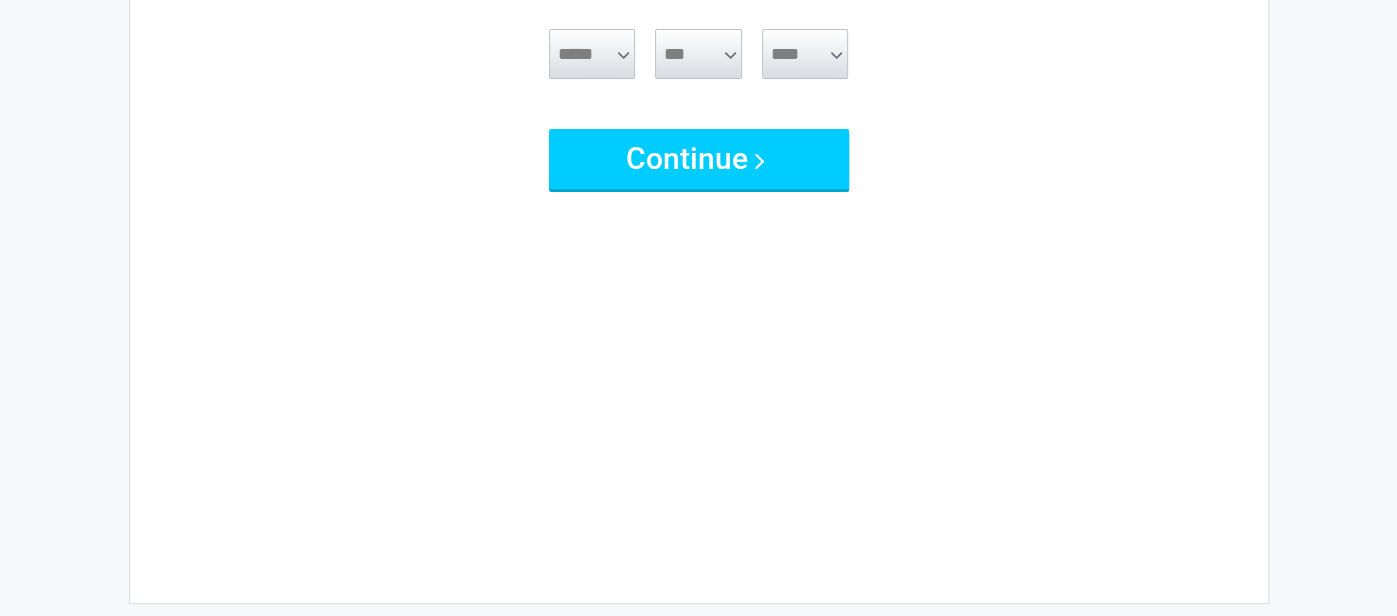 scroll, scrollTop: 0, scrollLeft: 0, axis: both 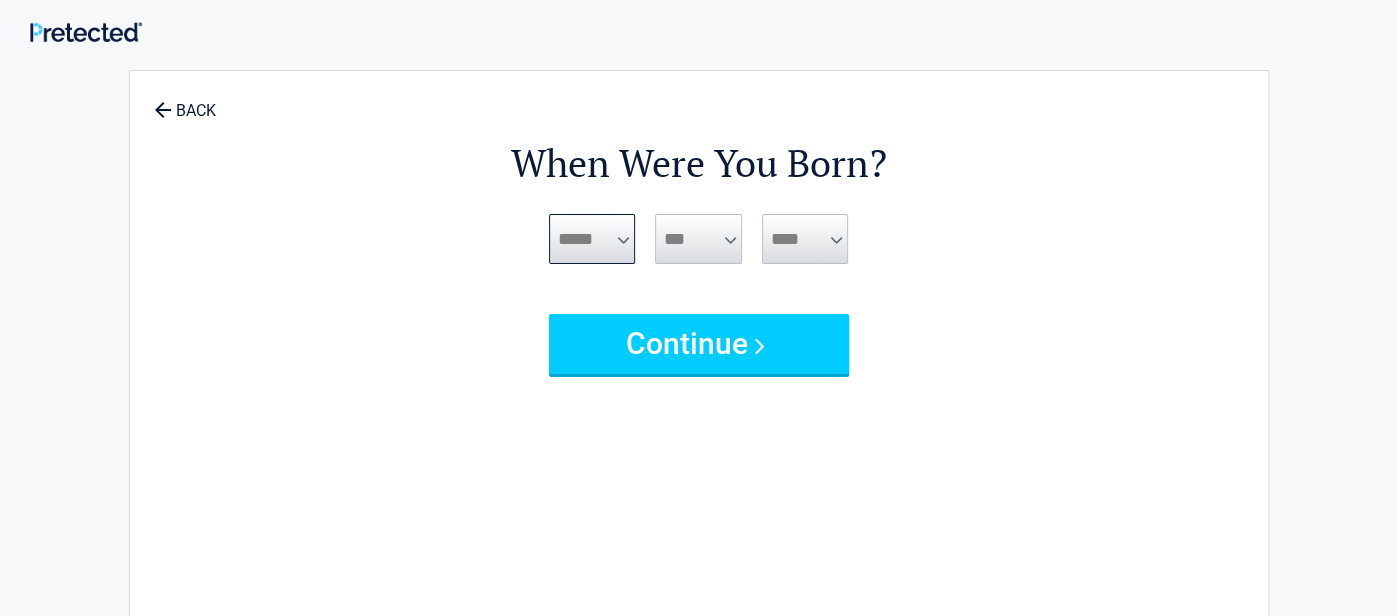 click on "*****
***
***
***
***
***
***
***
***
***
***
***
***" at bounding box center [592, 239] 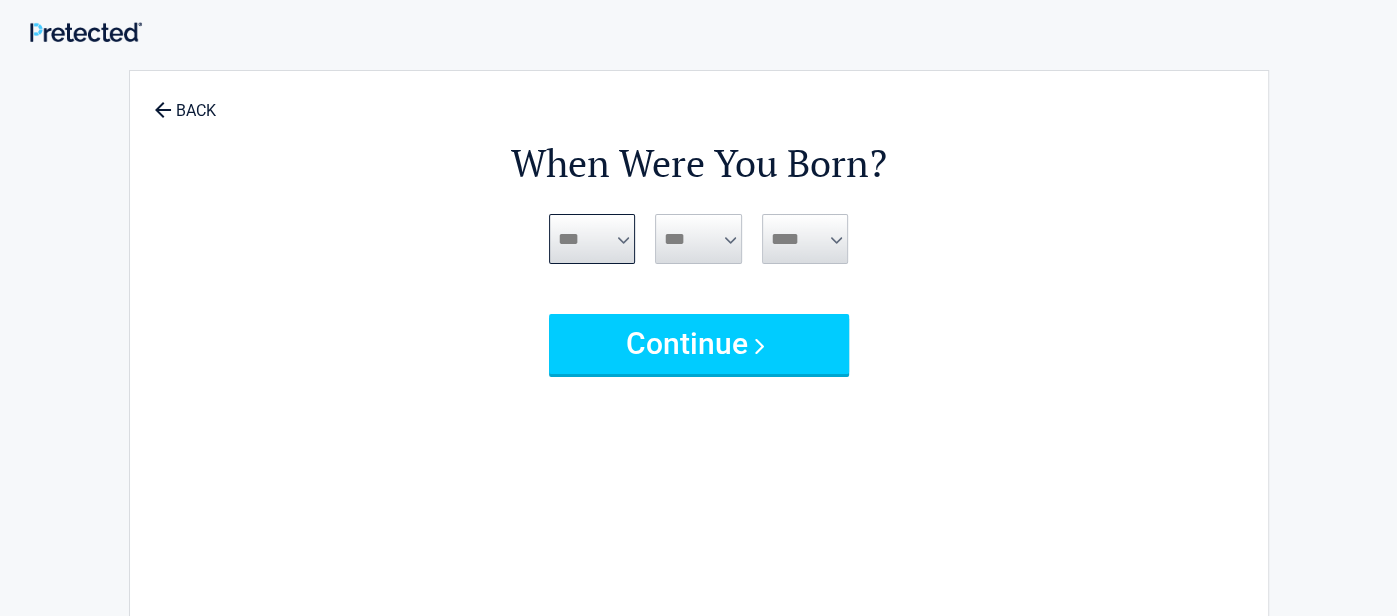 click on "*****
***
***
***
***
***
***
***
***
***
***
***
***" at bounding box center (592, 239) 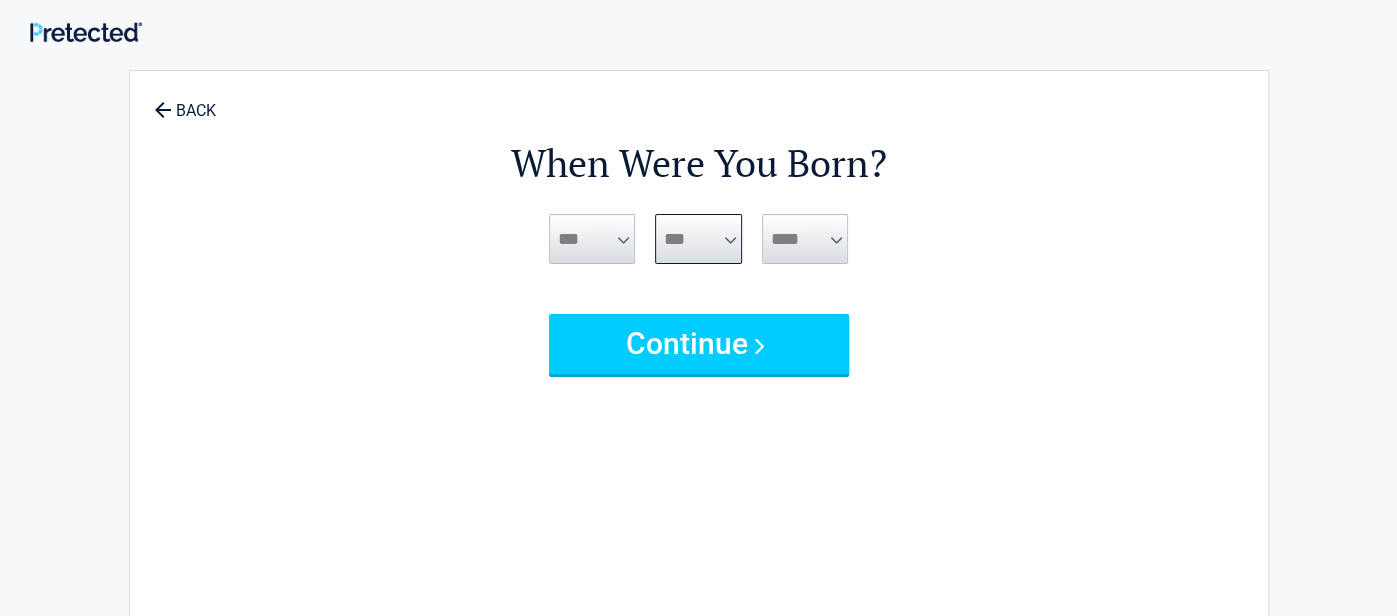 click on "*** * * * * * * * * * ** ** ** ** ** ** ** ** ** ** ** ** ** ** ** ** ** ** ** ** **" at bounding box center (698, 239) 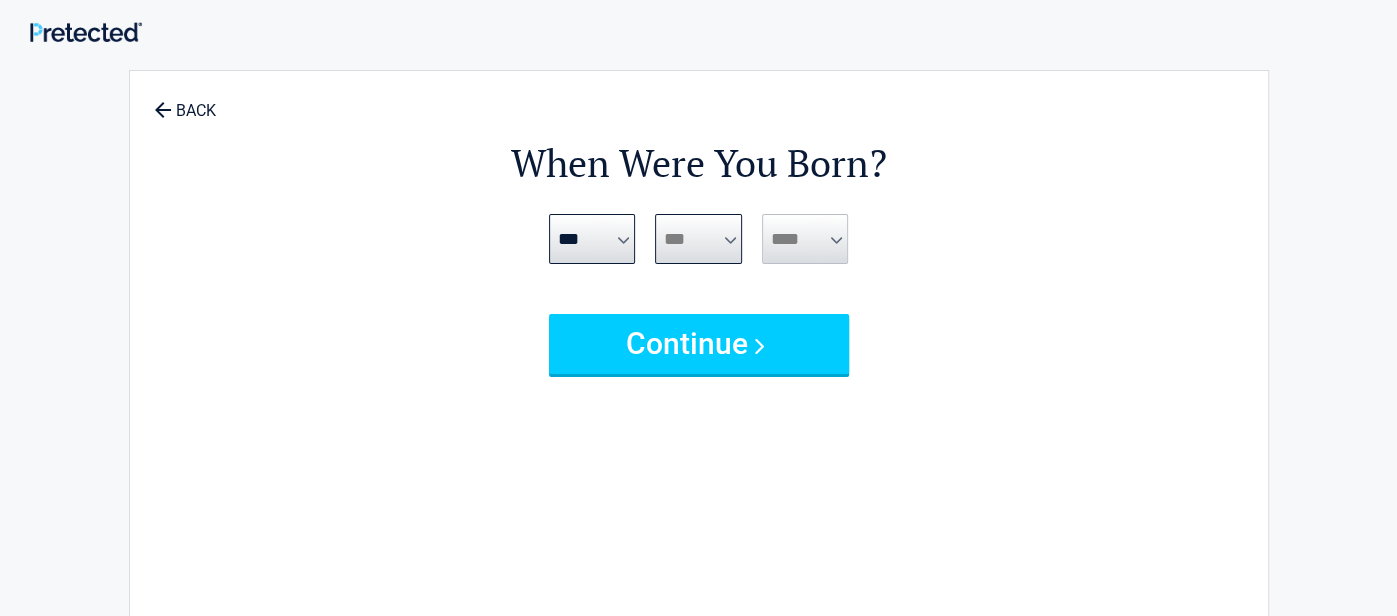 select on "**" 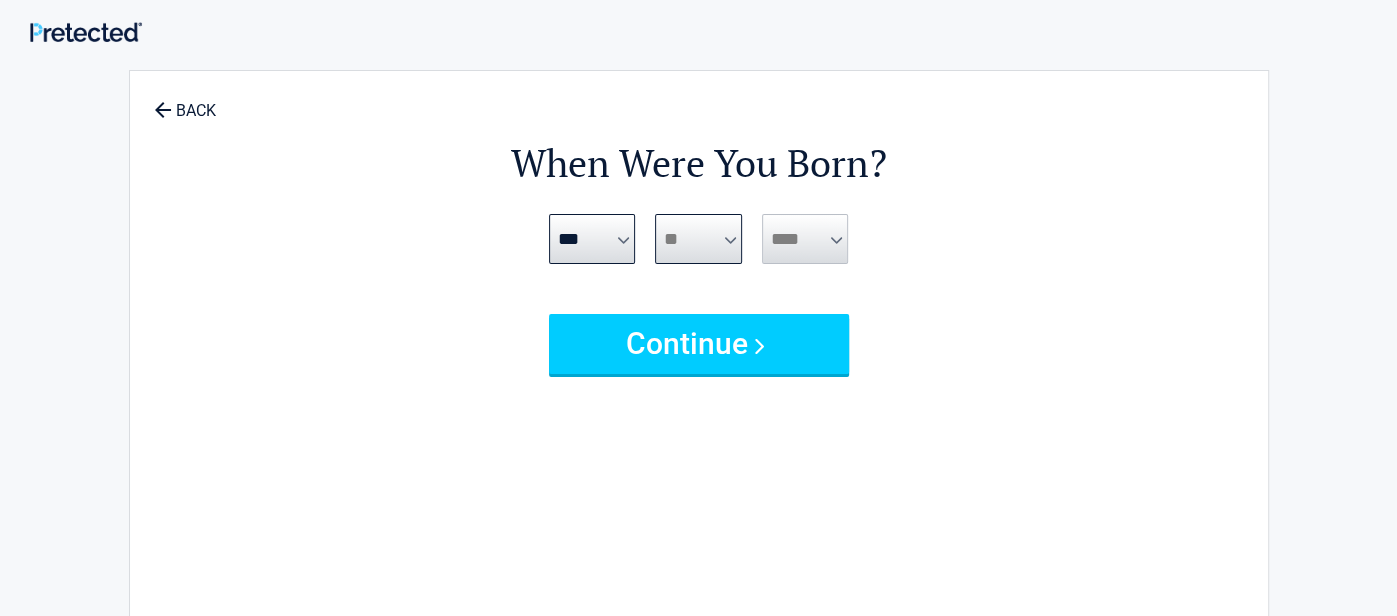 click on "*** * * * * * * * * * ** ** ** ** ** ** ** ** ** ** ** ** ** ** ** ** ** ** ** ** **" at bounding box center (698, 239) 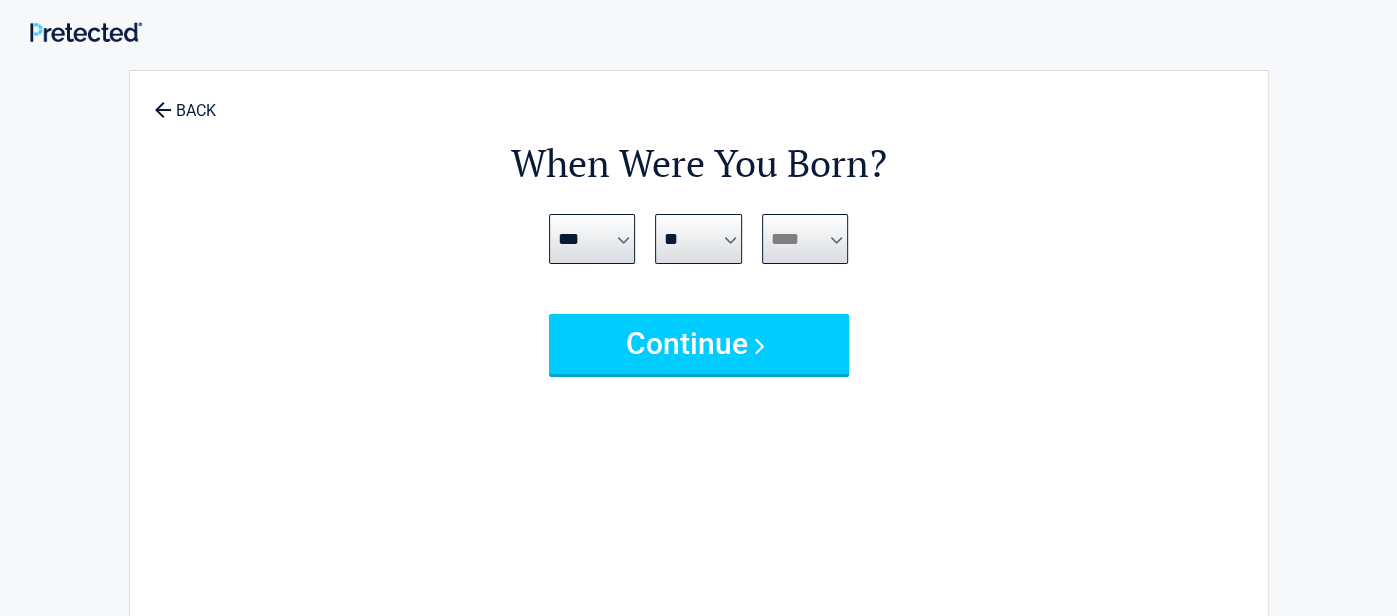 click on "****
****
****
****
****
****
****
****
****
****
****
****
****
****
****
****
****
****
****
****
****
****
****
****
****
****
****
****
****
****
****
****
****
****
****
****
****
****
****
****
****
****
****
****
****
****
****
****
****
****
****
****
****
****
****
****
****
****
****
****
****
****
****
****" at bounding box center [805, 239] 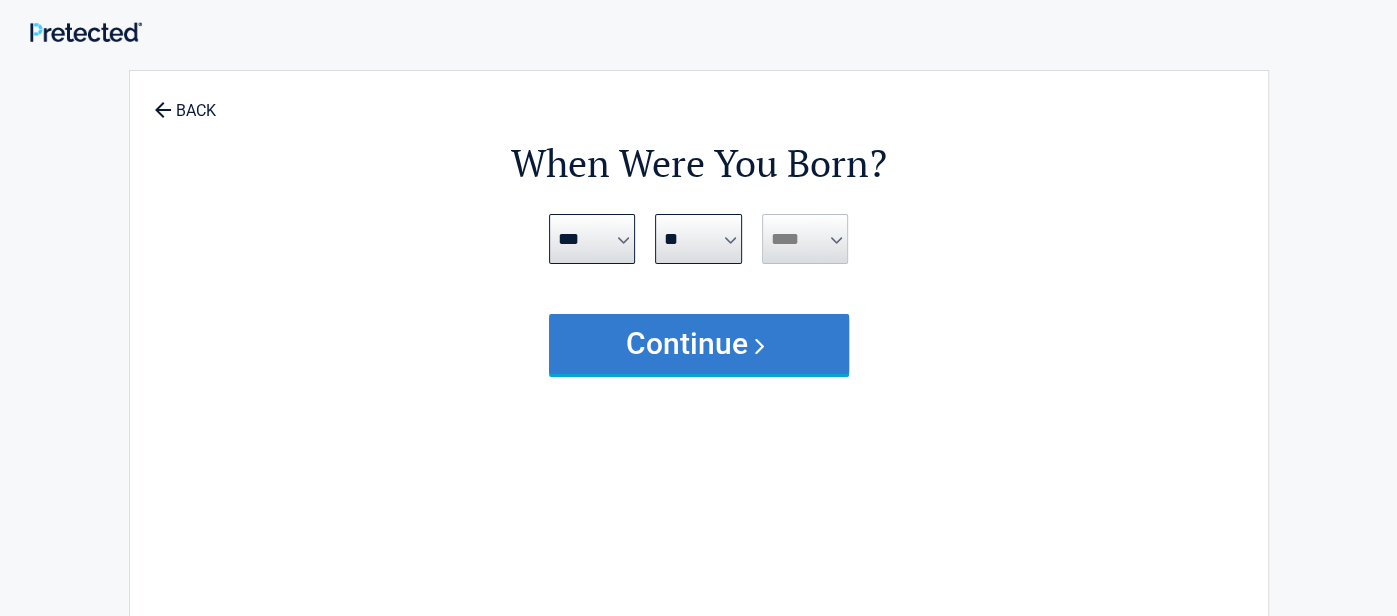 click on "Continue" at bounding box center [699, 344] 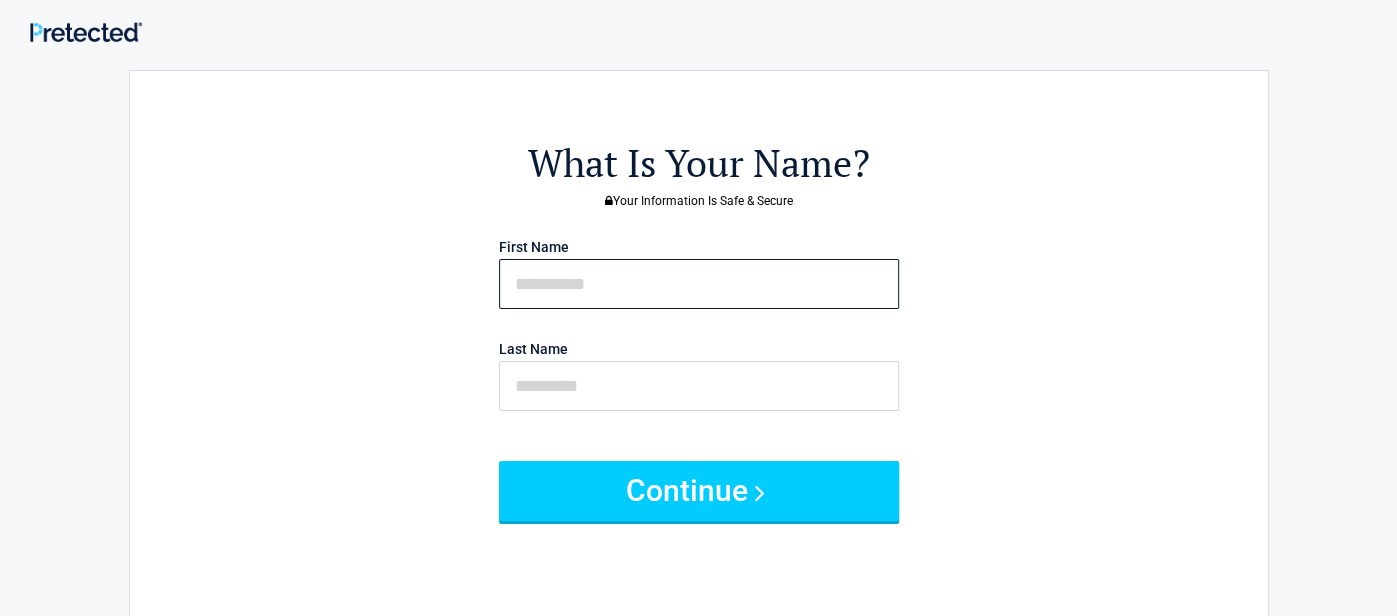 click at bounding box center (699, 284) 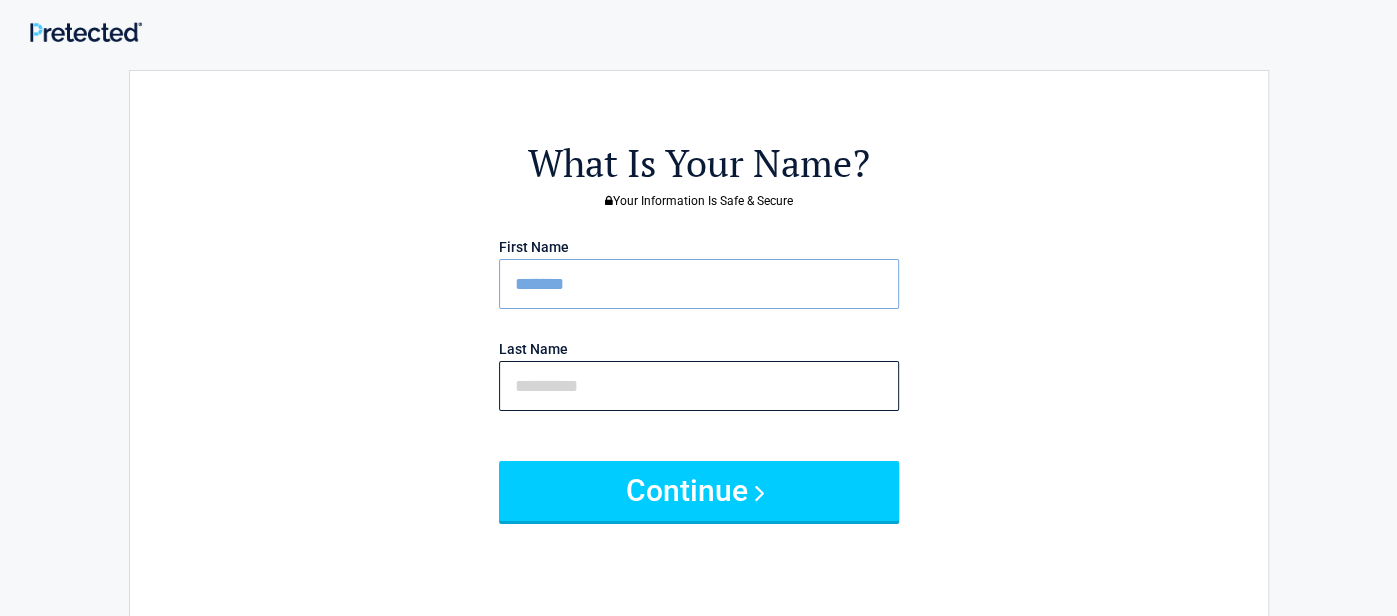 click at bounding box center (699, 386) 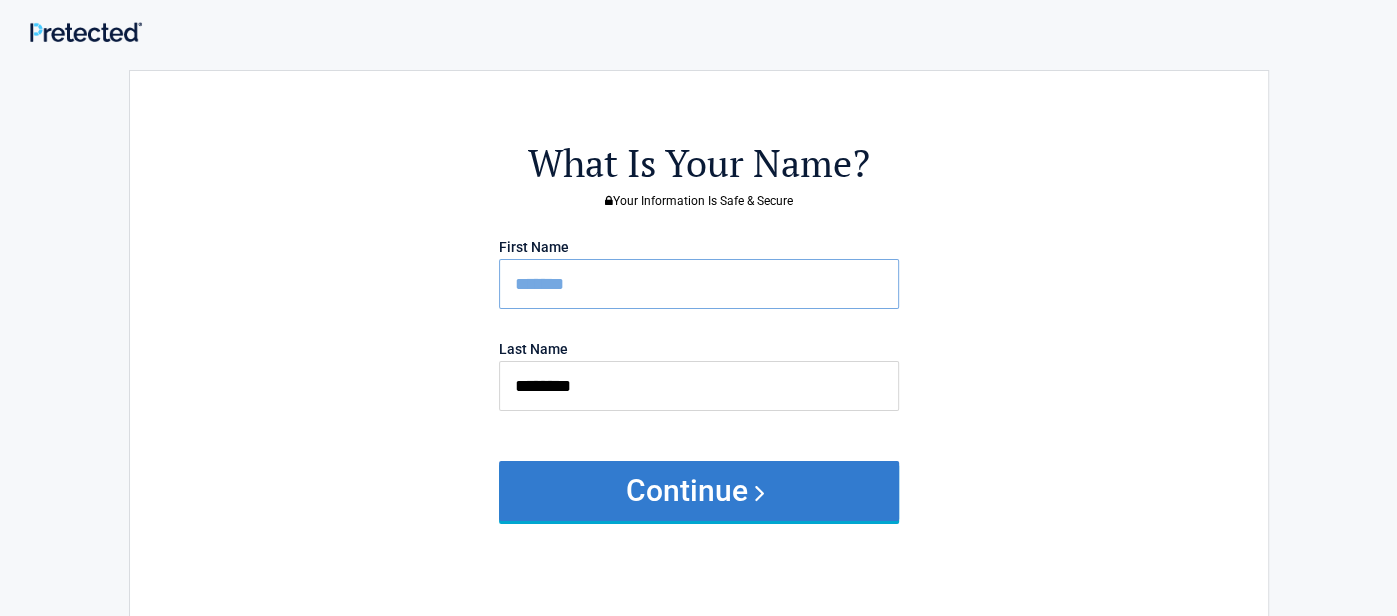 click on "Continue" at bounding box center (699, 491) 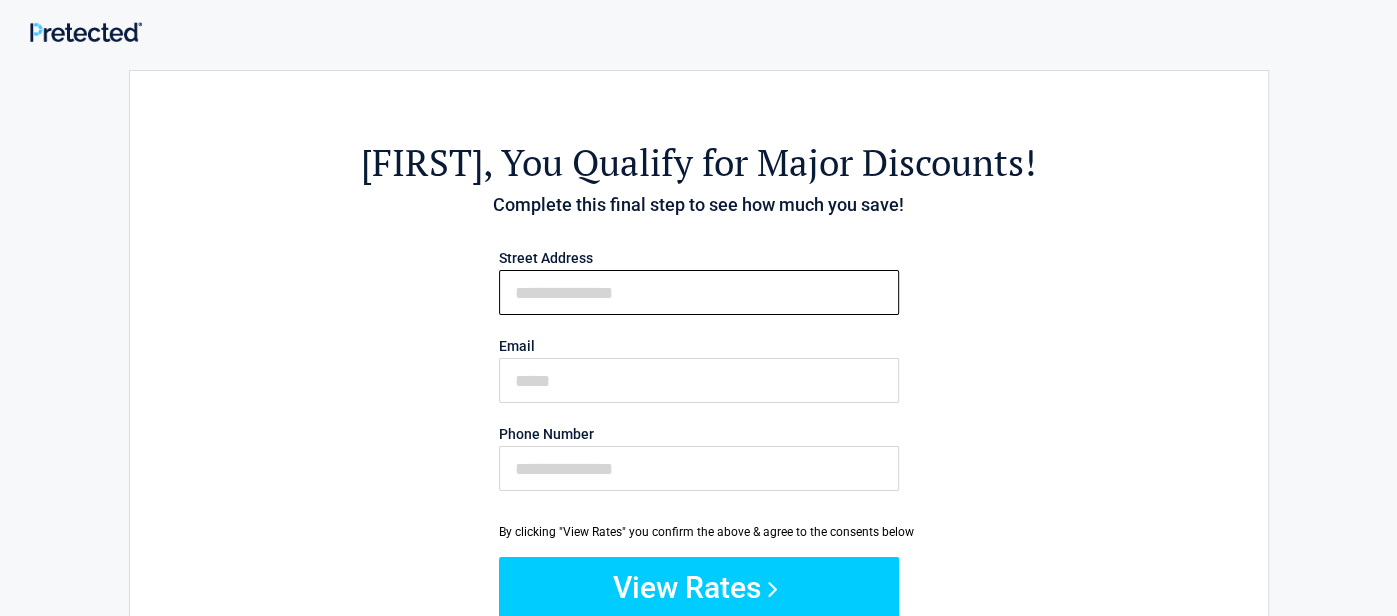 click on "First Name" at bounding box center [699, 292] 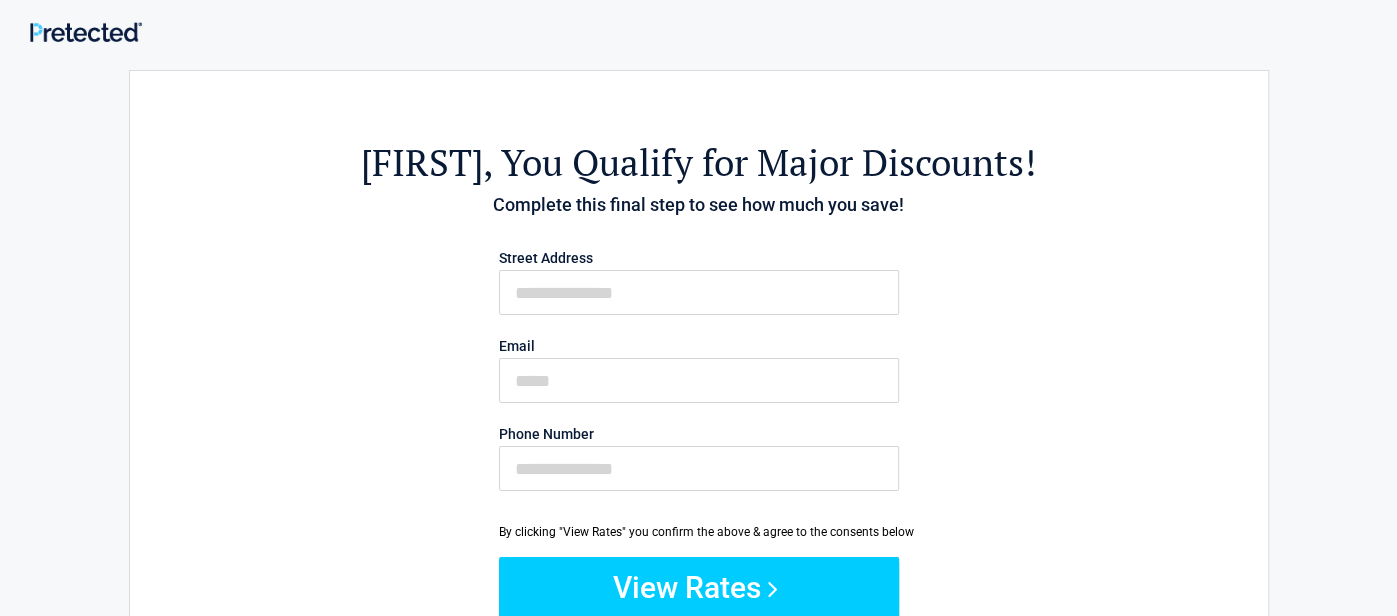 click on "[FIRST] , You Qualify for Major Discounts!
Complete this final step to see how much you save!
[STREET_ADDRESS]
[EMAIL]
[PHONE_NUMBER]
By clicking "View Rates" you confirm the above & agree to the consents below
View Rates
By clicking " View Rates ", you are providing your electronic signature and giving your express written e-sign consent to receive marketing and informational communications regarding insurance and related products via automatic telephone dialing system and artificial and pre-recorded calls, Text Messaging/SMS/MMS, and emails from this website and/or one or more of its  marketing partners (listed here) Privacy Policy  and  Terms & Conditions , including the mandatory arbitration provision and class action waiver contained therein." at bounding box center (699, 444) 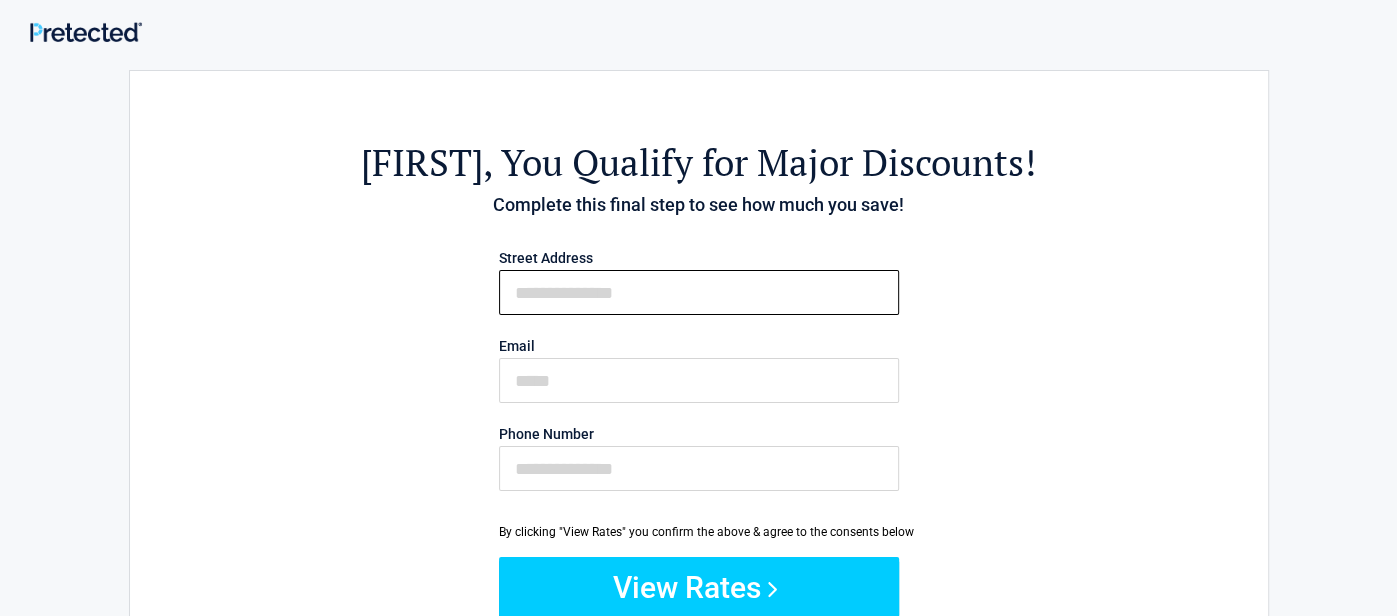 click on "First Name" at bounding box center [699, 292] 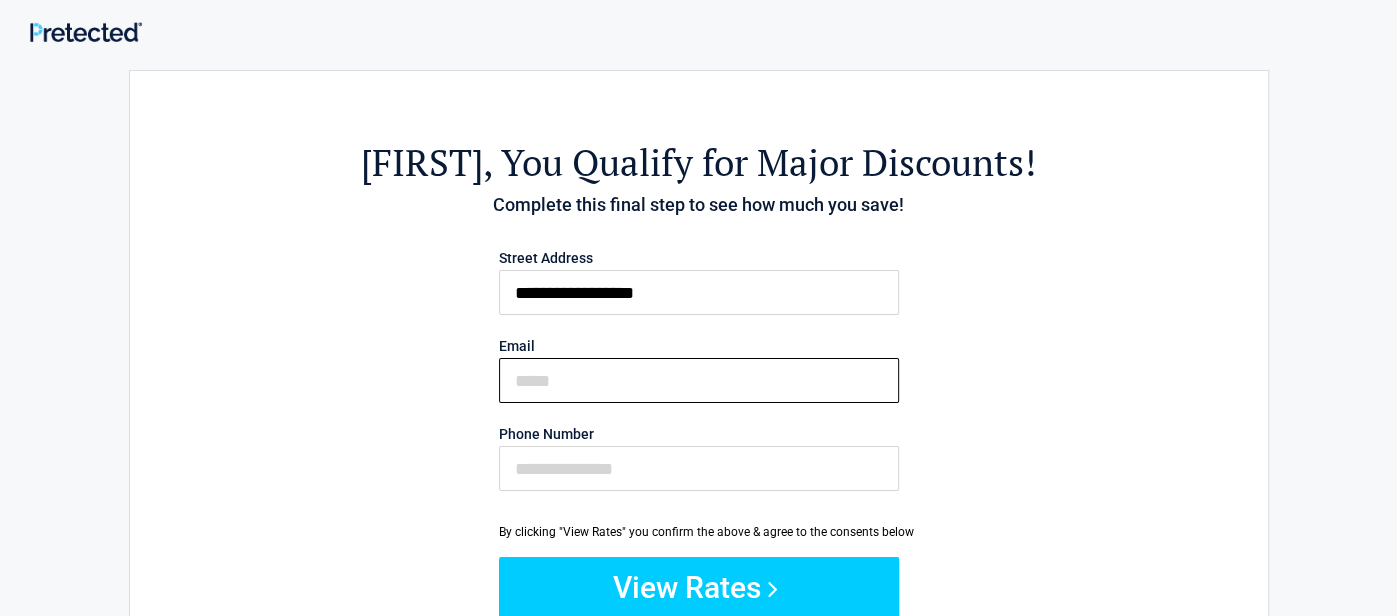 type on "**********" 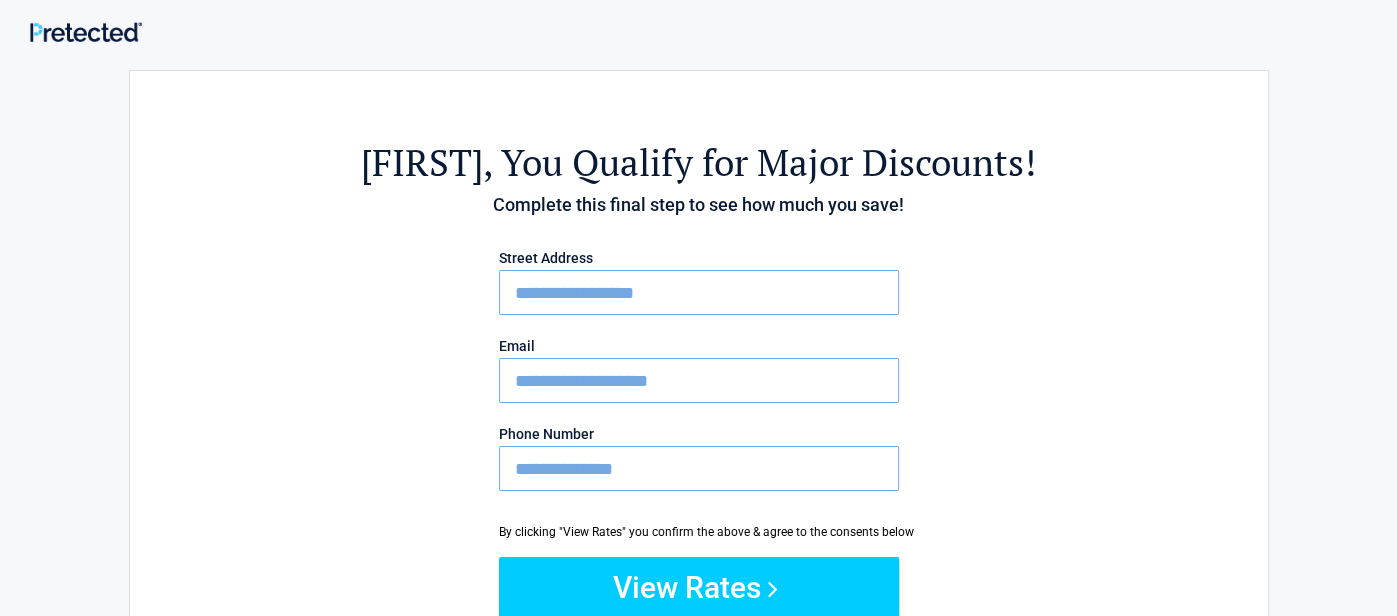 click on "**********" at bounding box center (699, 468) 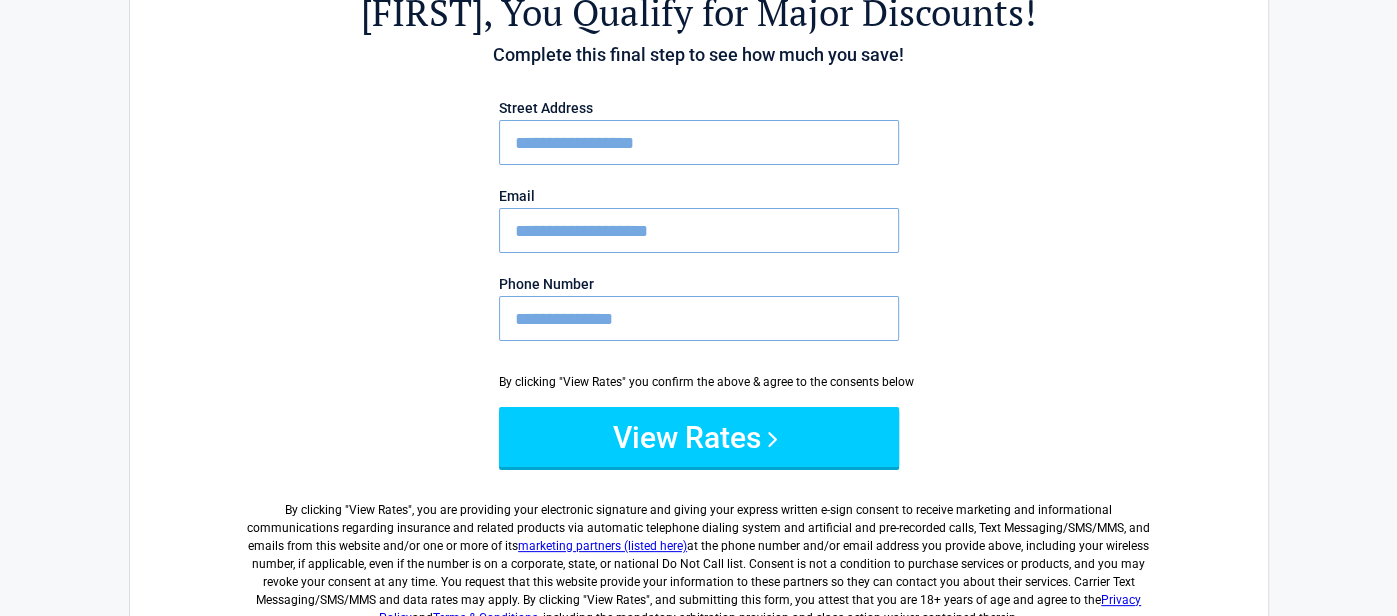 scroll, scrollTop: 153, scrollLeft: 0, axis: vertical 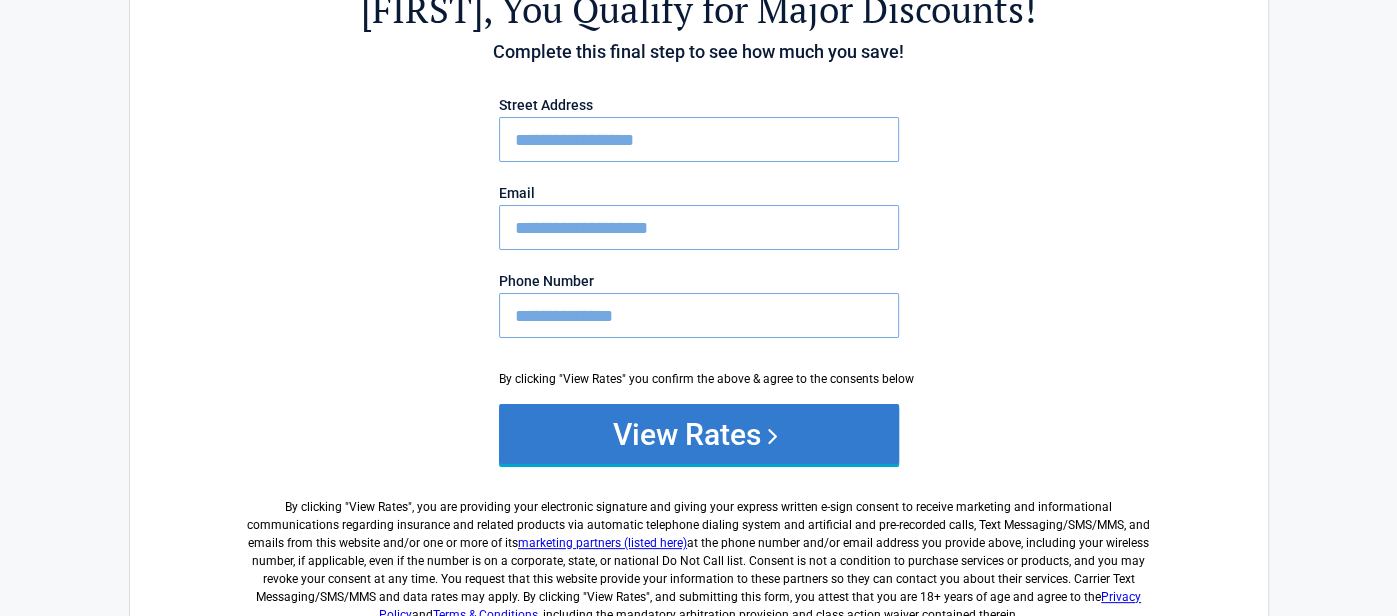 type on "**********" 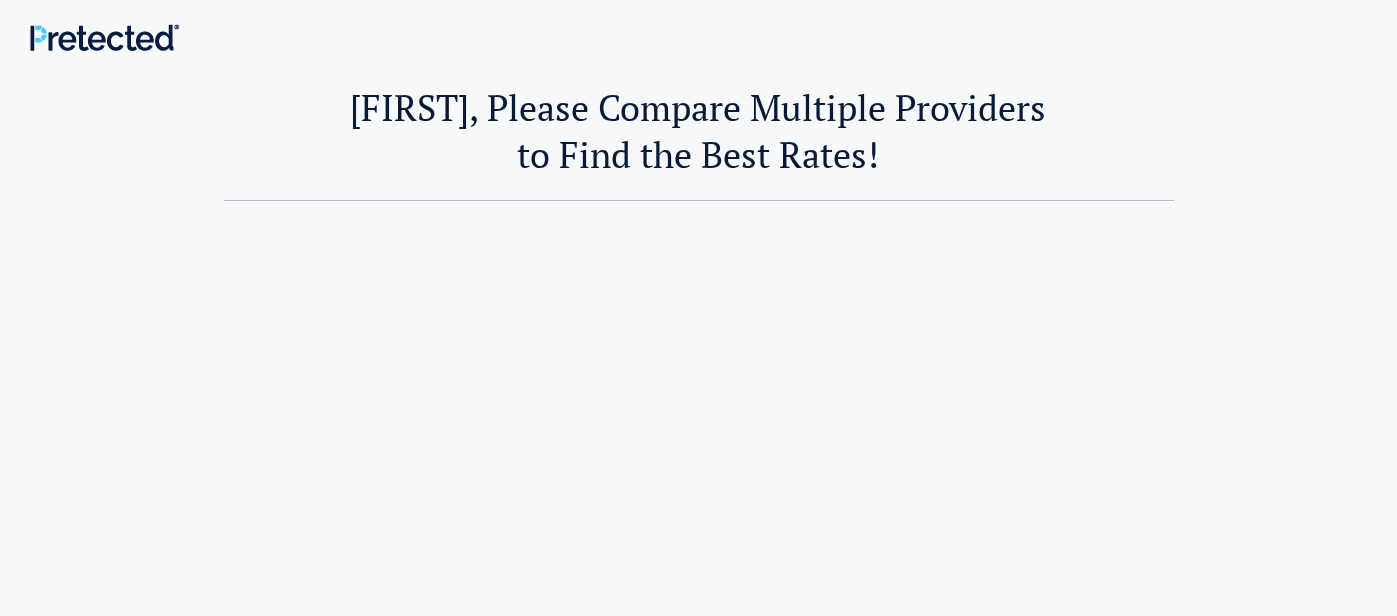 scroll, scrollTop: 0, scrollLeft: 0, axis: both 